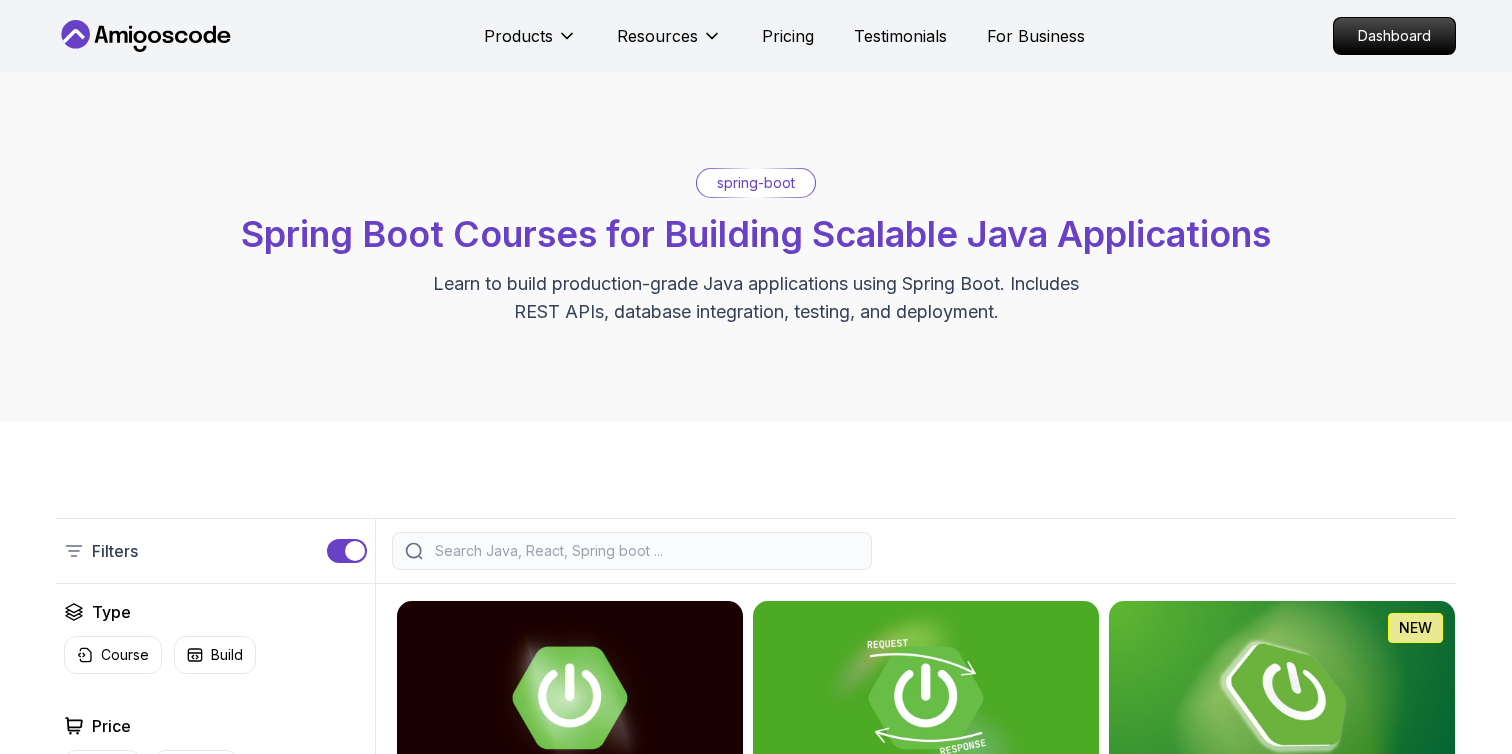 scroll, scrollTop: 0, scrollLeft: 0, axis: both 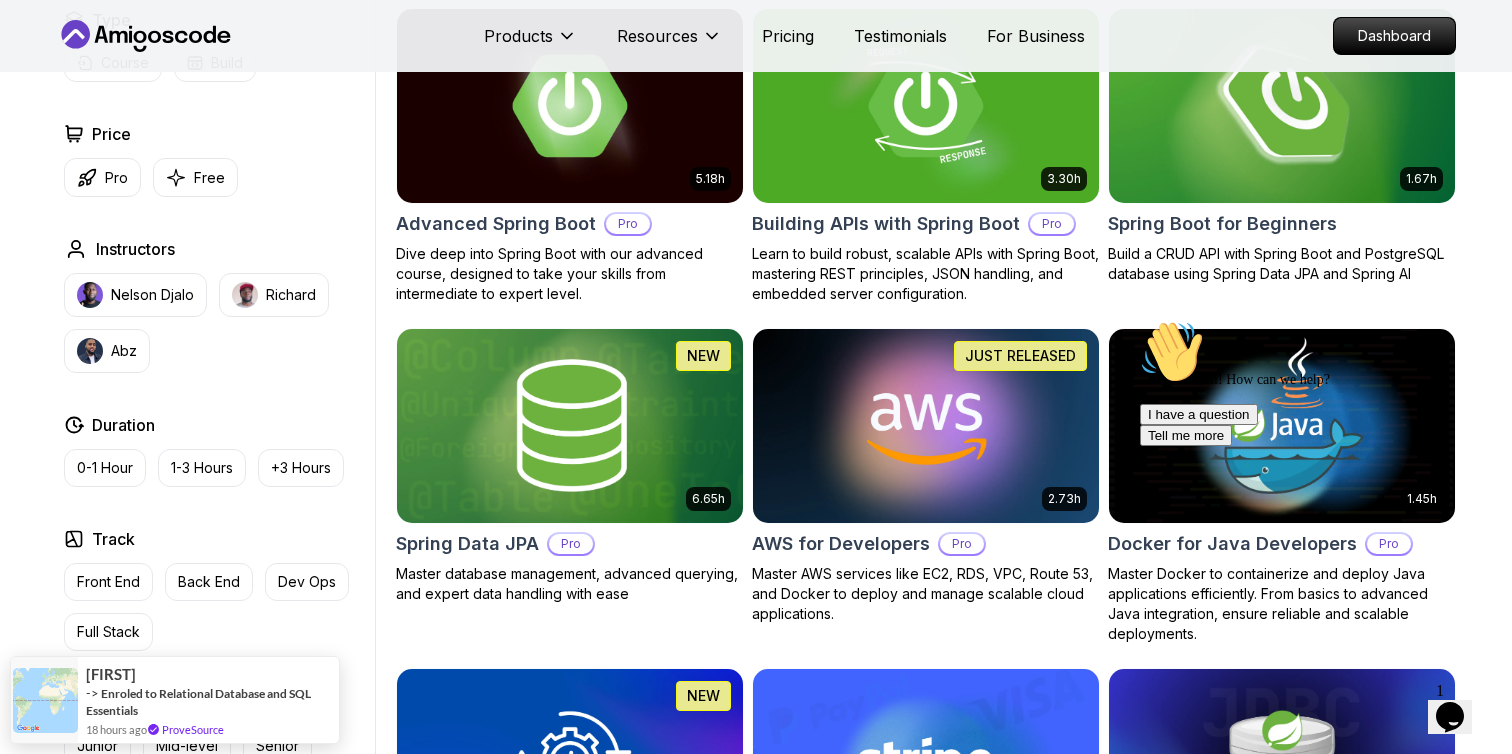 click at bounding box center [1281, 105] 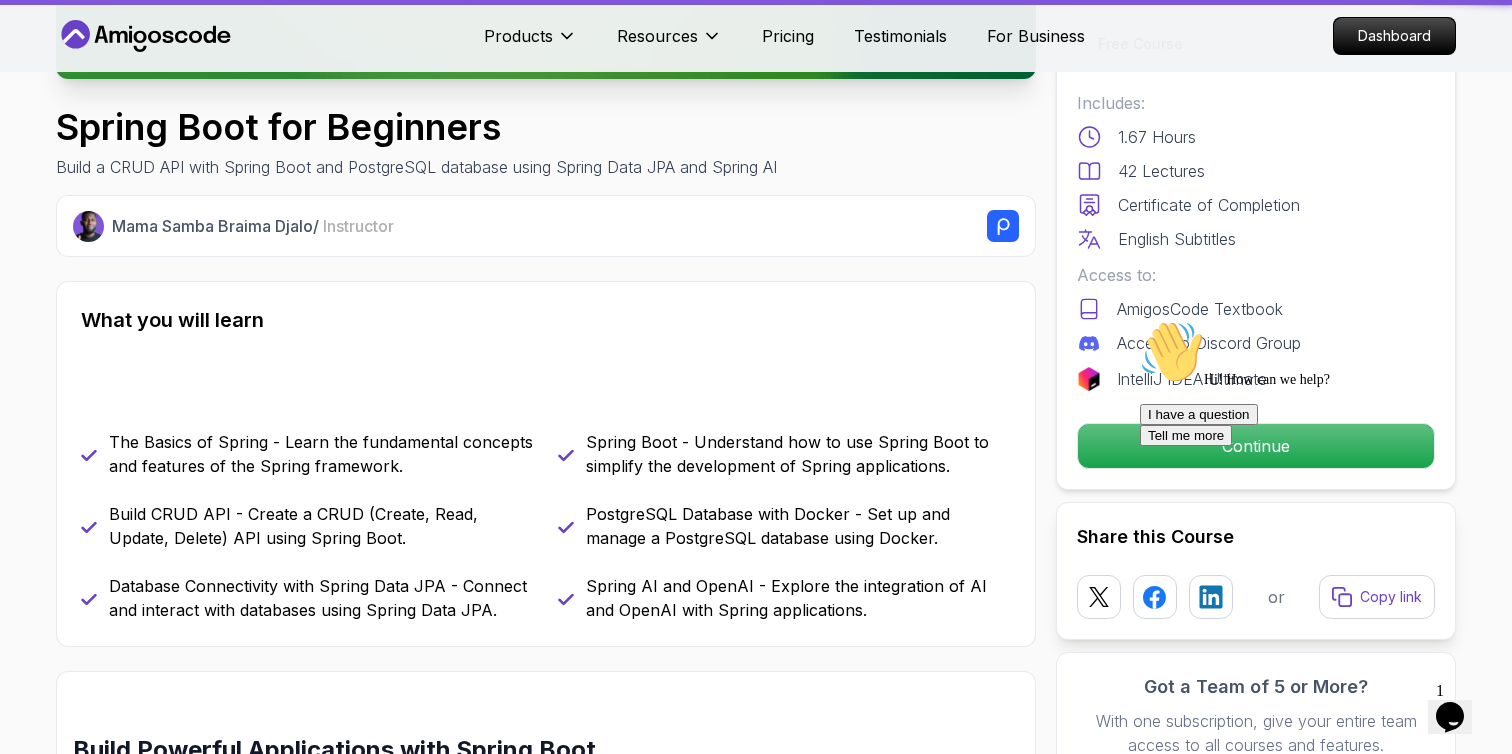 scroll, scrollTop: 0, scrollLeft: 0, axis: both 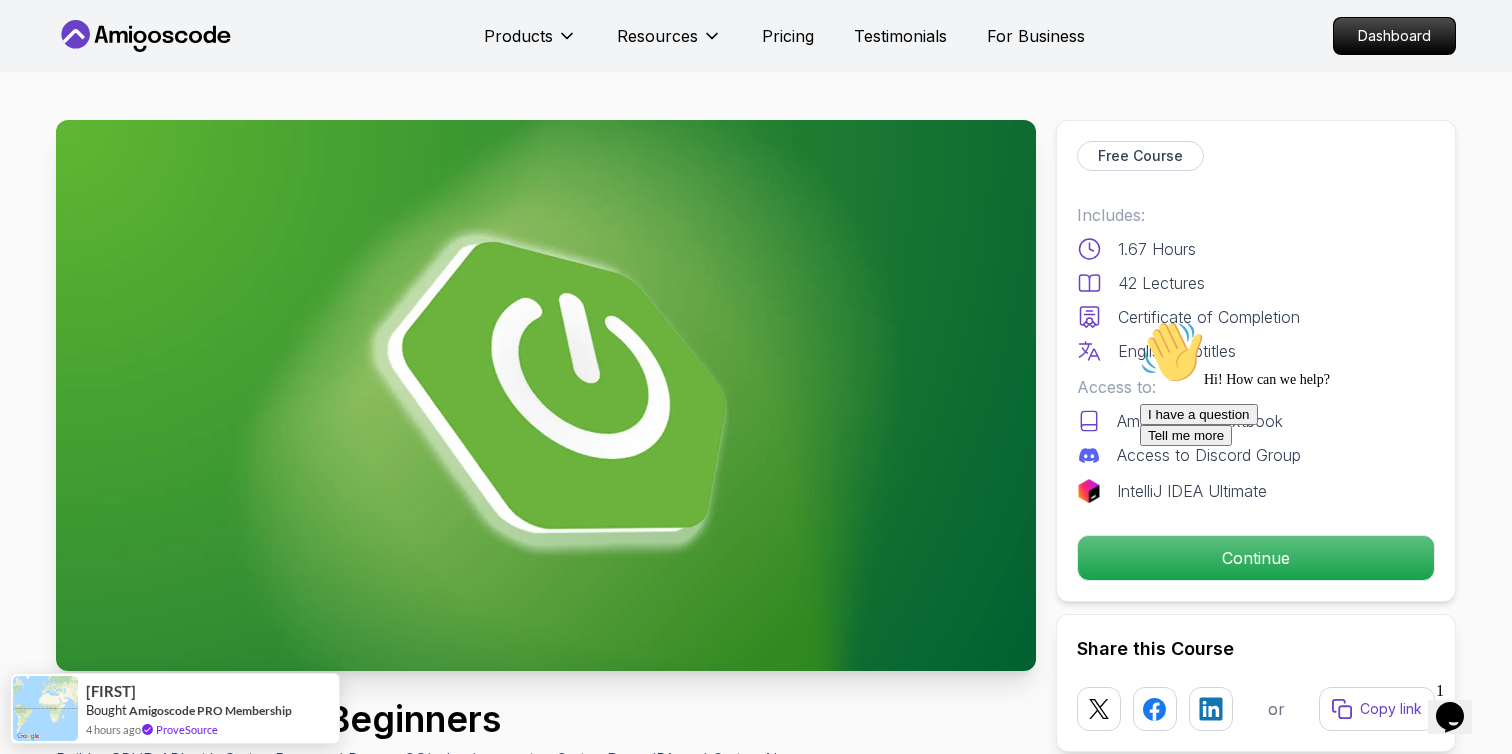 click on "Hi! How can we help? I have a question Tell me more" at bounding box center (1320, 383) 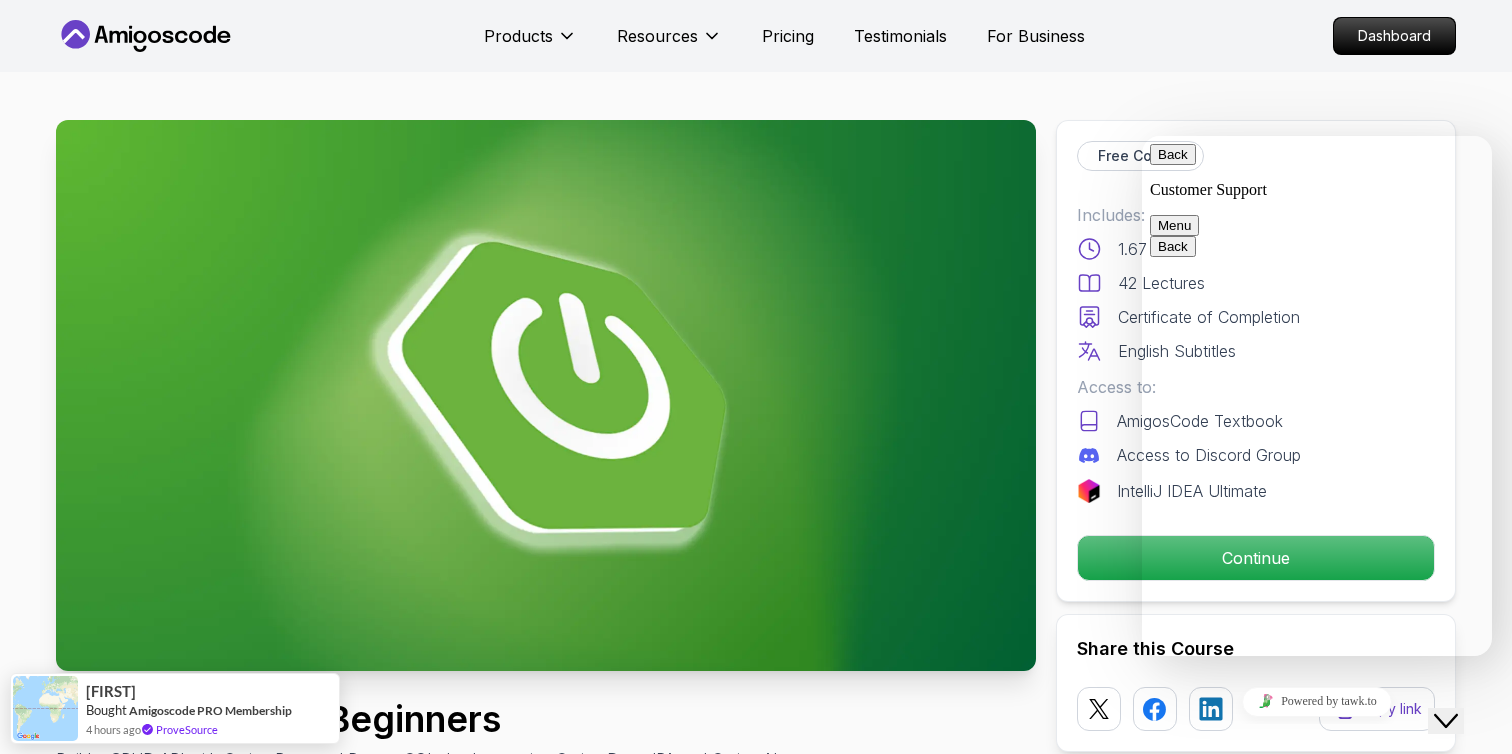 click on "Menu" at bounding box center [1174, 225] 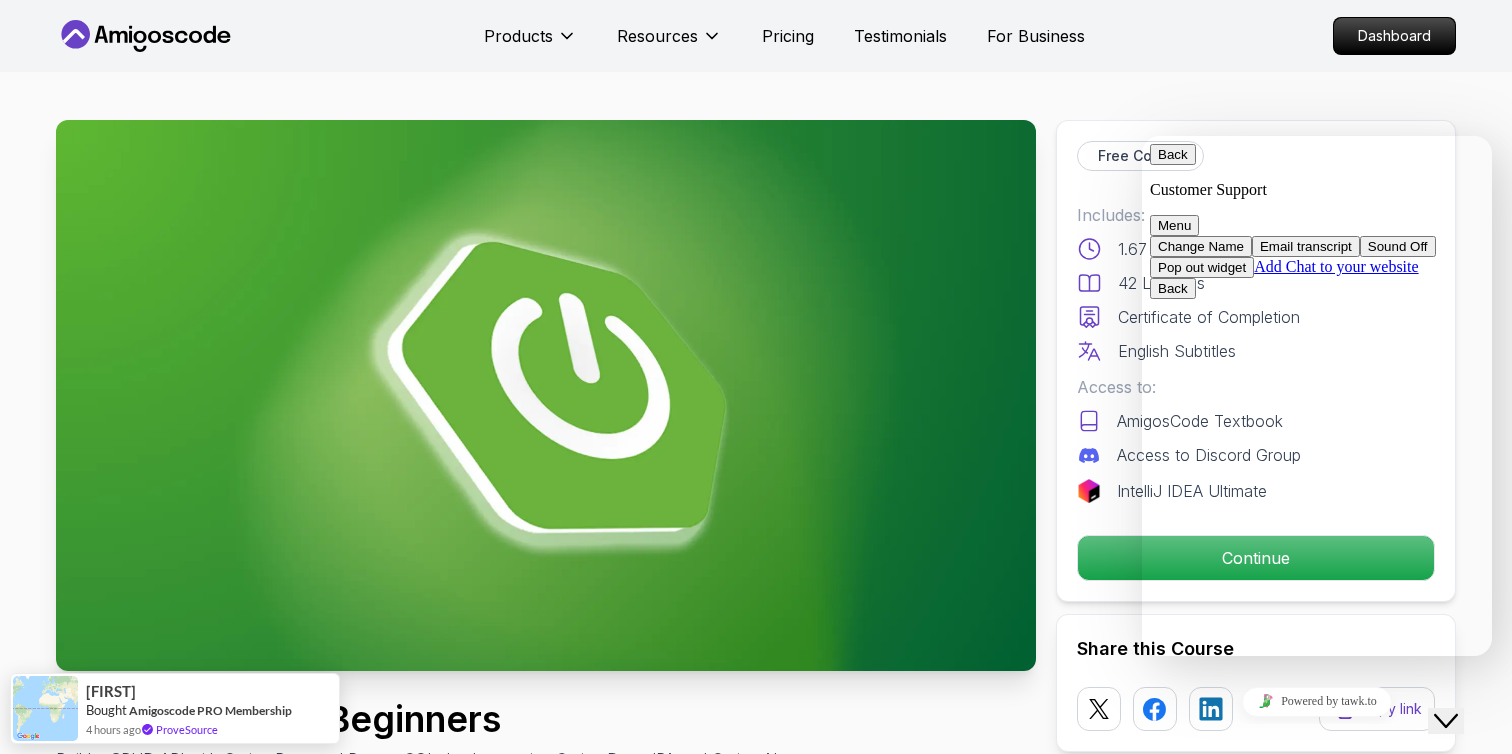 click on "Back" at bounding box center [1173, 154] 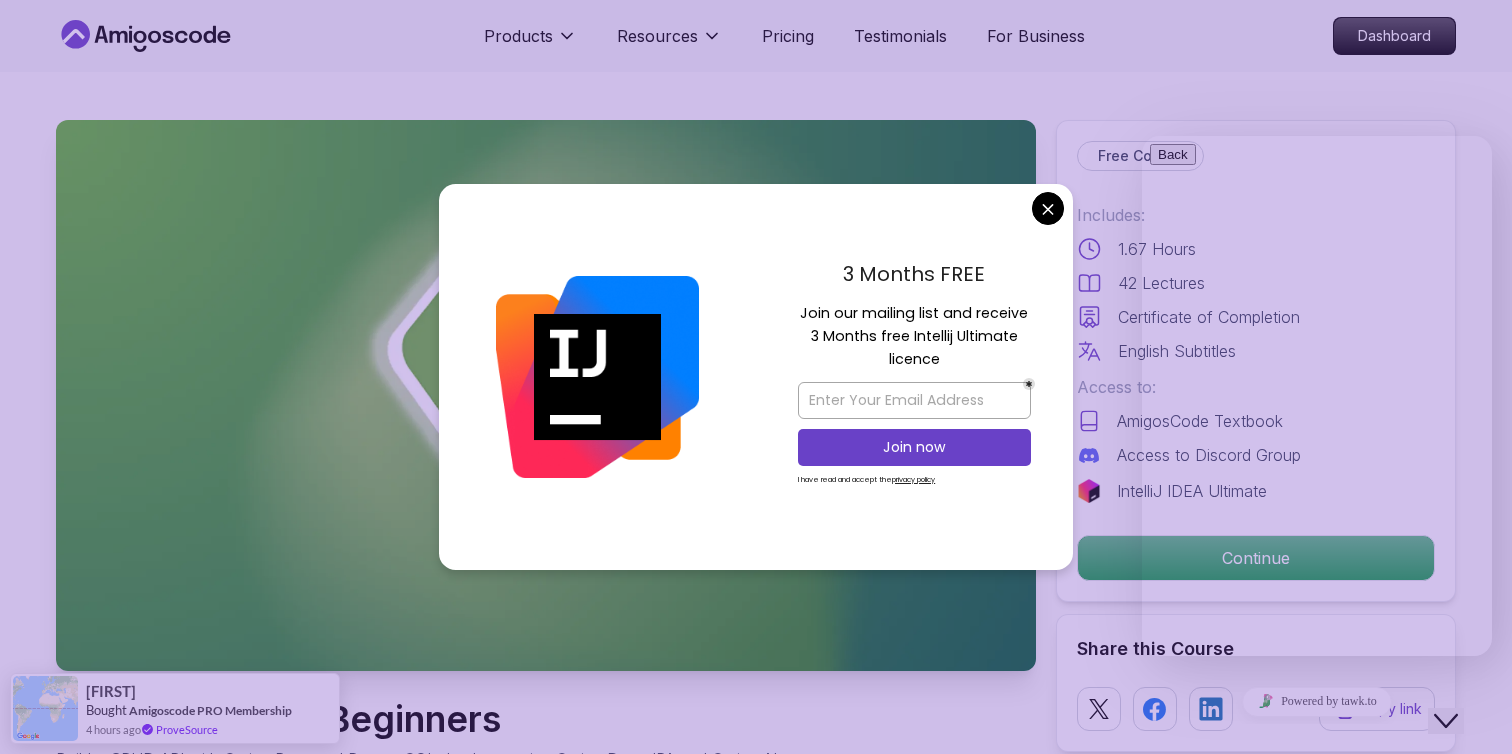 click on "Products Resources Pricing Testimonials For Business Dashboard Products Resources Pricing Testimonials For Business Dashboard Spring Boot for Beginners Build a CRUD API with Spring Boot and PostgreSQL database using Spring Data JPA and Spring AI Mama Samba Braima Djalo  /   Instructor Free Course Includes: 1.67 Hours 42 Lectures Certificate of Completion English Subtitles Access to: AmigosCode Textbook Access to Discord Group IntelliJ IDEA Ultimate Continue Share this Course or Copy link Got a Team of 5 or More? With one subscription, give your entire team access to all courses and features. Check our Business Plan Mama Samba Braima Djalo  /   Instructor What you will learn java spring spring-boot postgres terminal ai git github chatgpt The Basics of Spring - Learn the fundamental concepts and features of the Spring framework. Spring Boot - Understand how to use Spring Boot to simplify the development of Spring applications. Build CRUD API - Create a CRUD (Create, Read, Update, Delete) API using Spring Boot." at bounding box center (756, 4594) 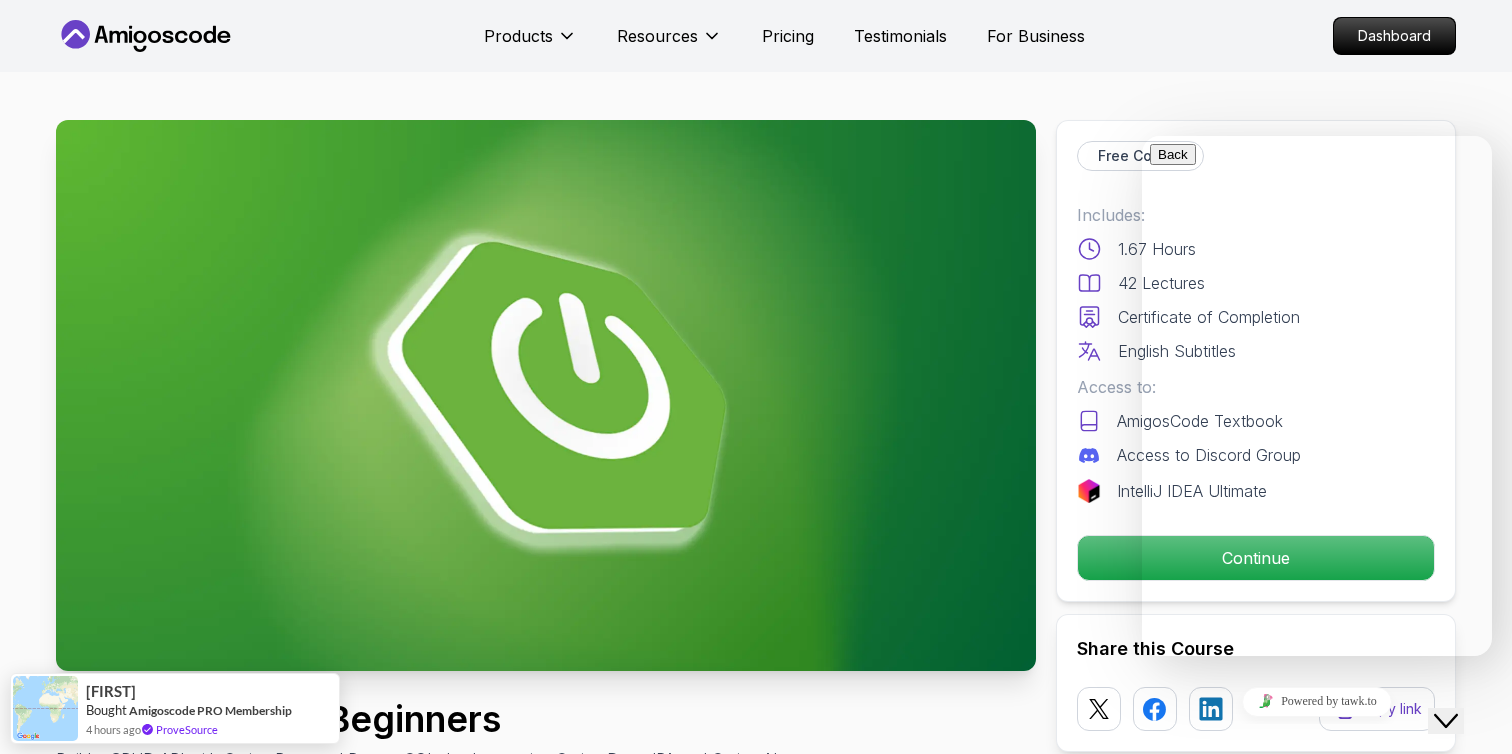 click on "Close Chat This icon closes the chat window." at bounding box center (1446, 721) 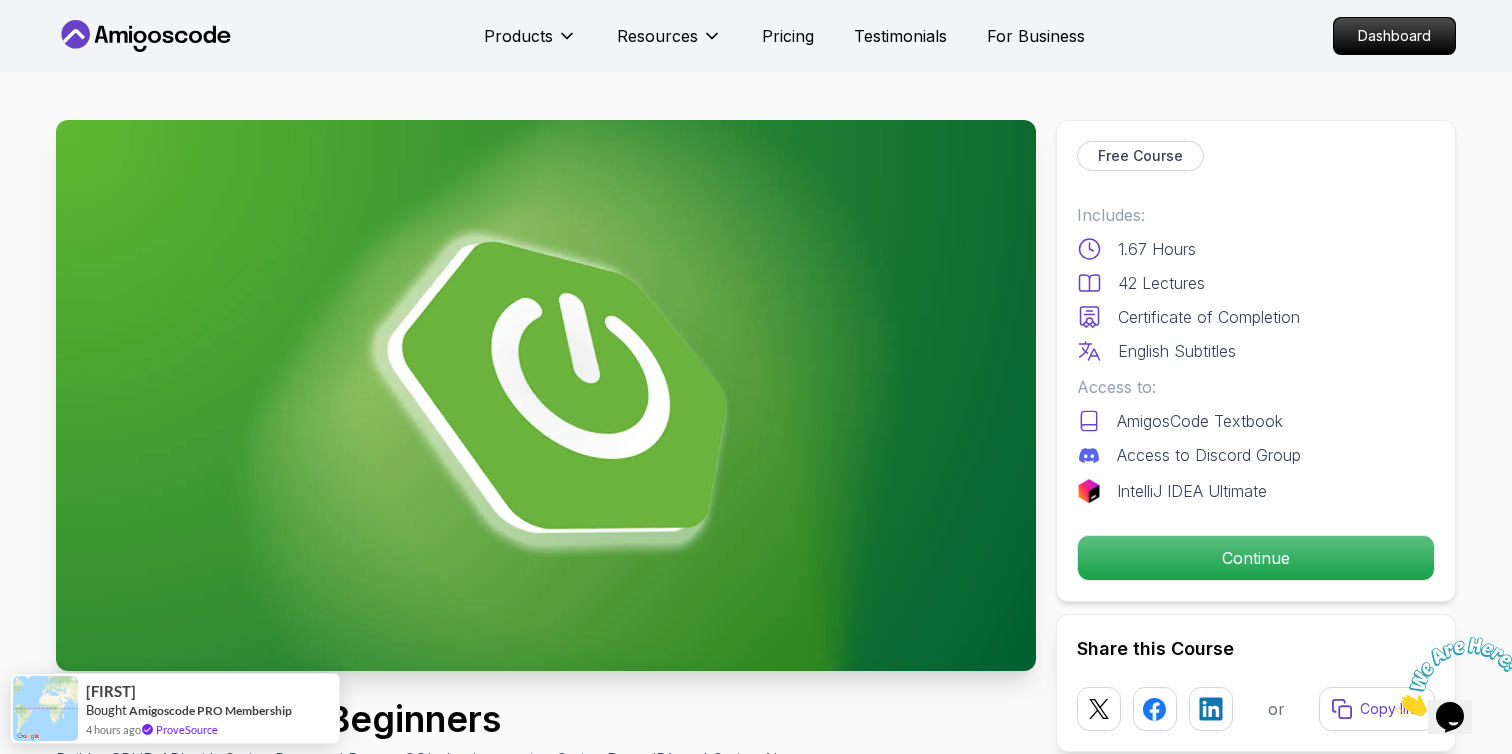 drag, startPoint x: 1499, startPoint y: 636, endPoint x: 2717, endPoint y: 1189, distance: 1337.6595 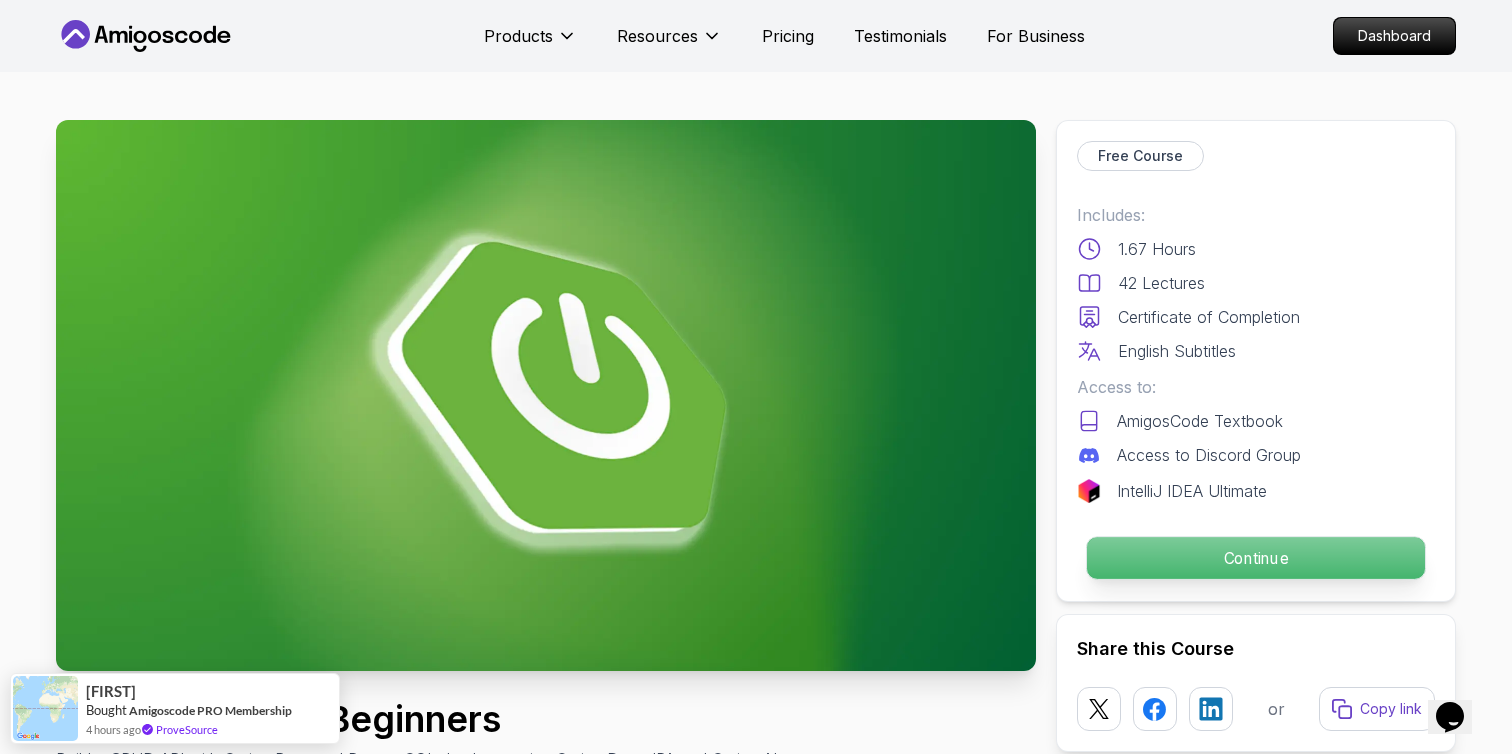 click on "Continue" at bounding box center [1256, 558] 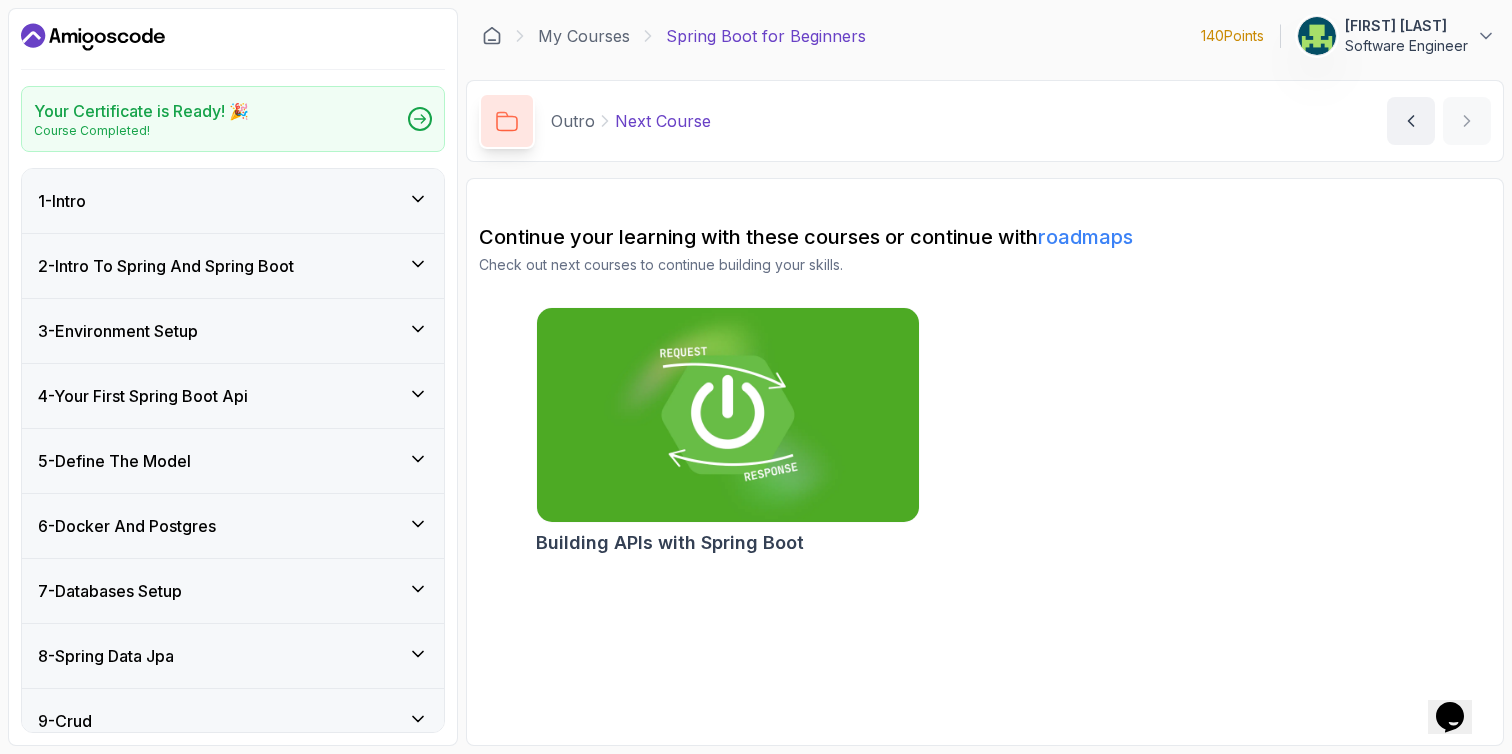click at bounding box center (727, 415) 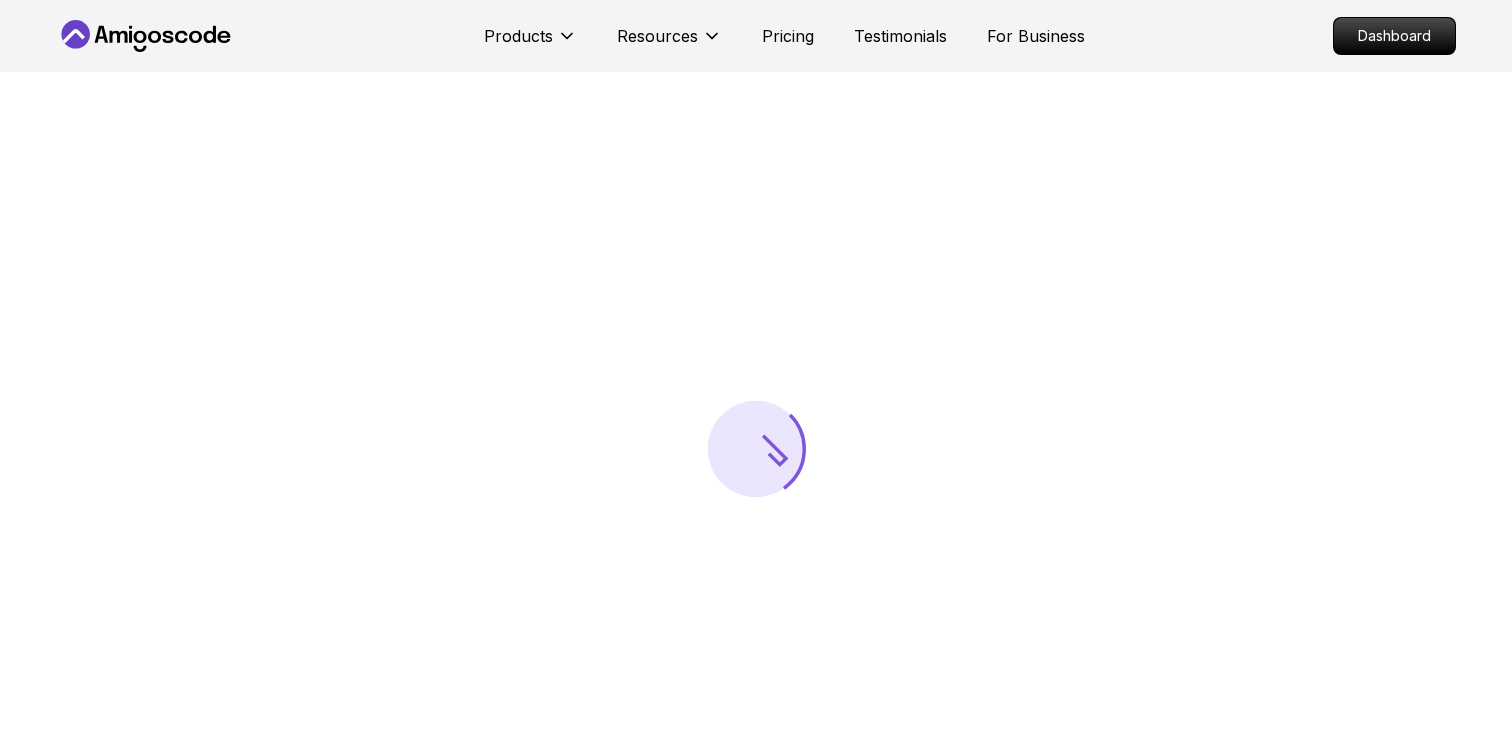 scroll, scrollTop: 0, scrollLeft: 0, axis: both 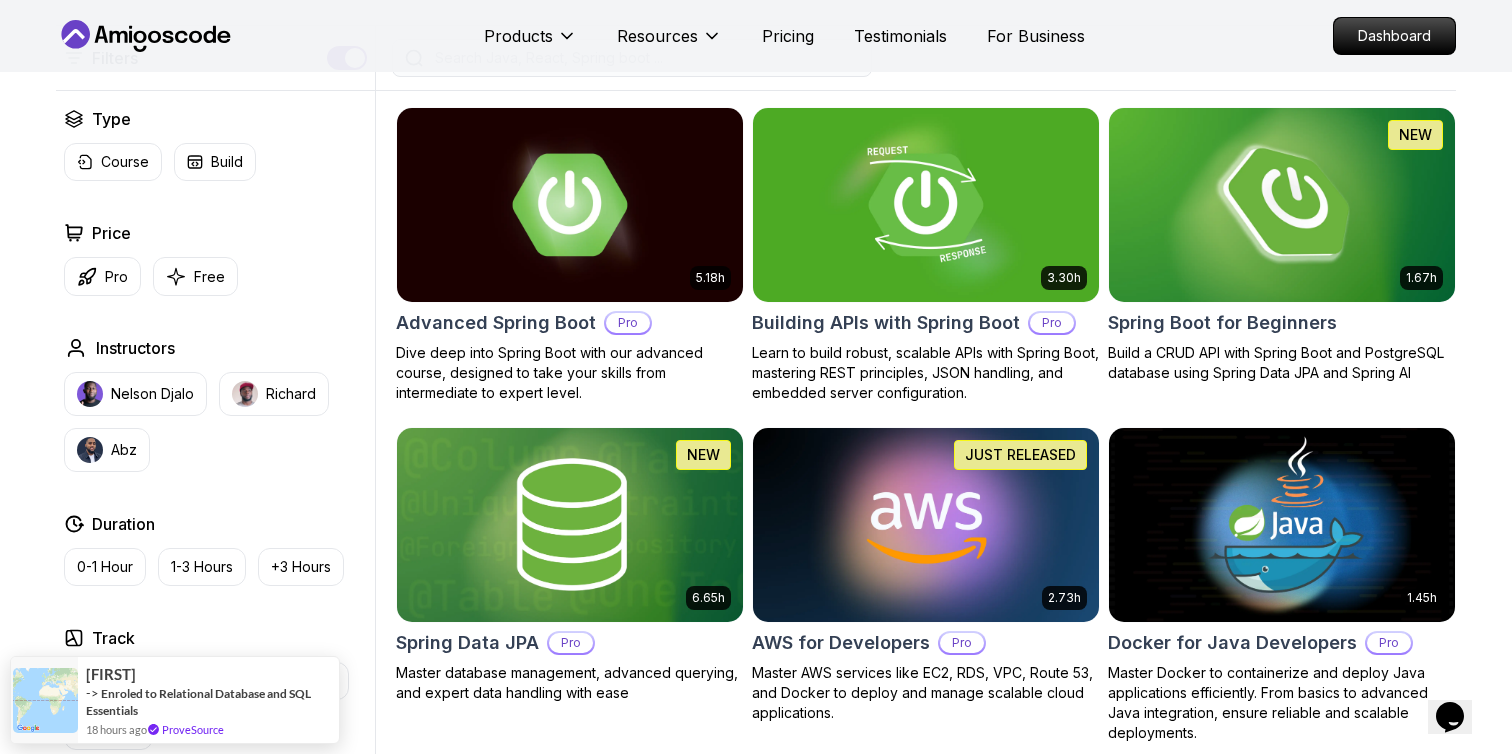 click on "Spring Boot for Beginners" at bounding box center (1222, 323) 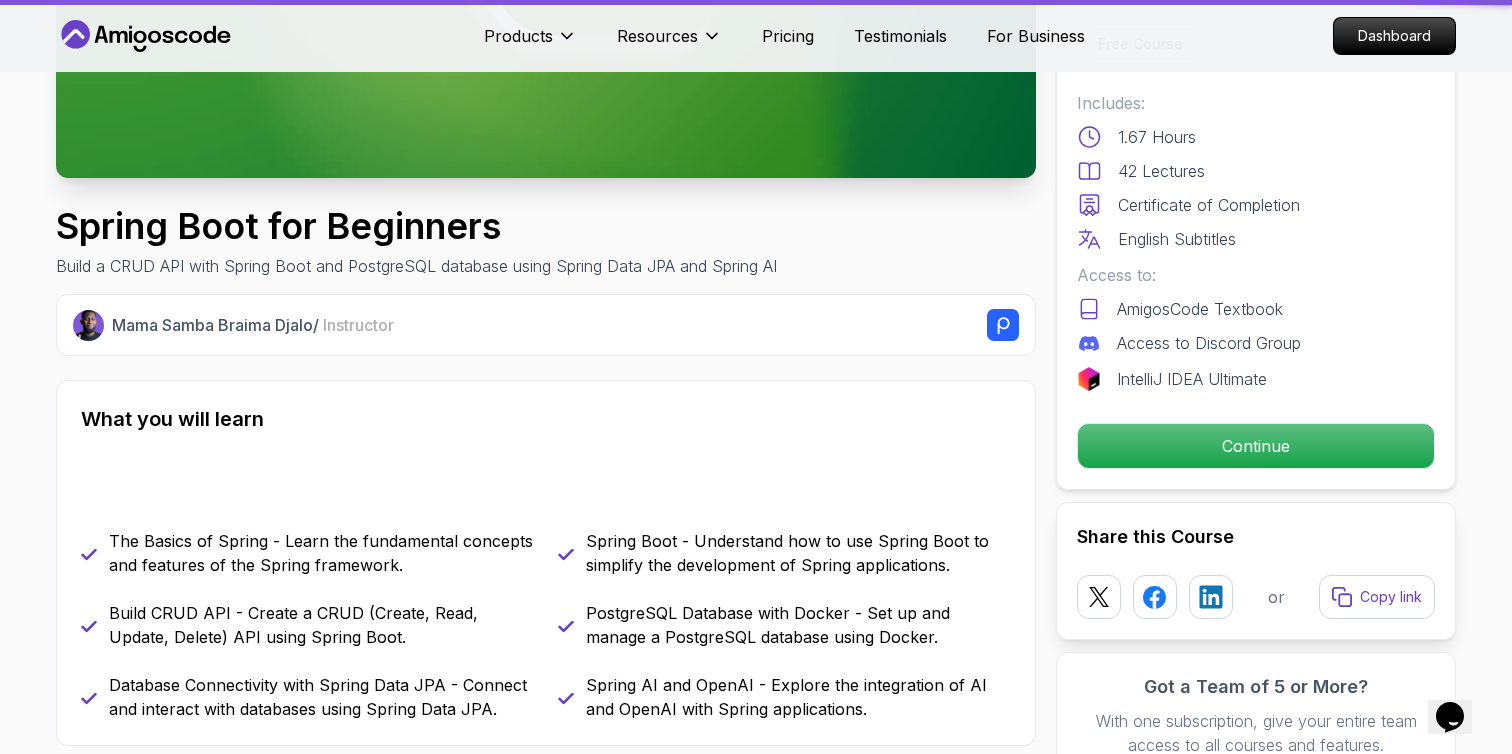 scroll, scrollTop: 0, scrollLeft: 0, axis: both 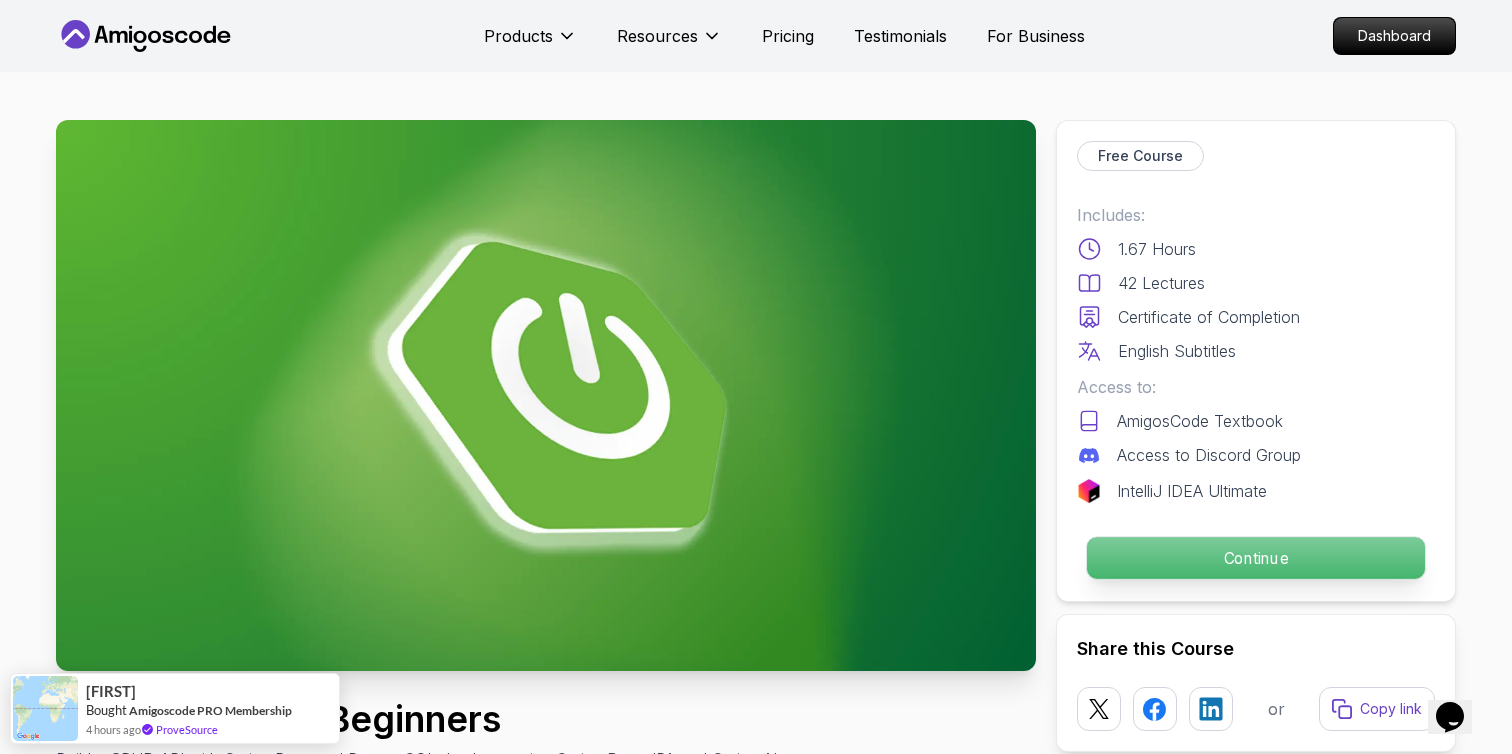 click on "Continue" at bounding box center [1256, 558] 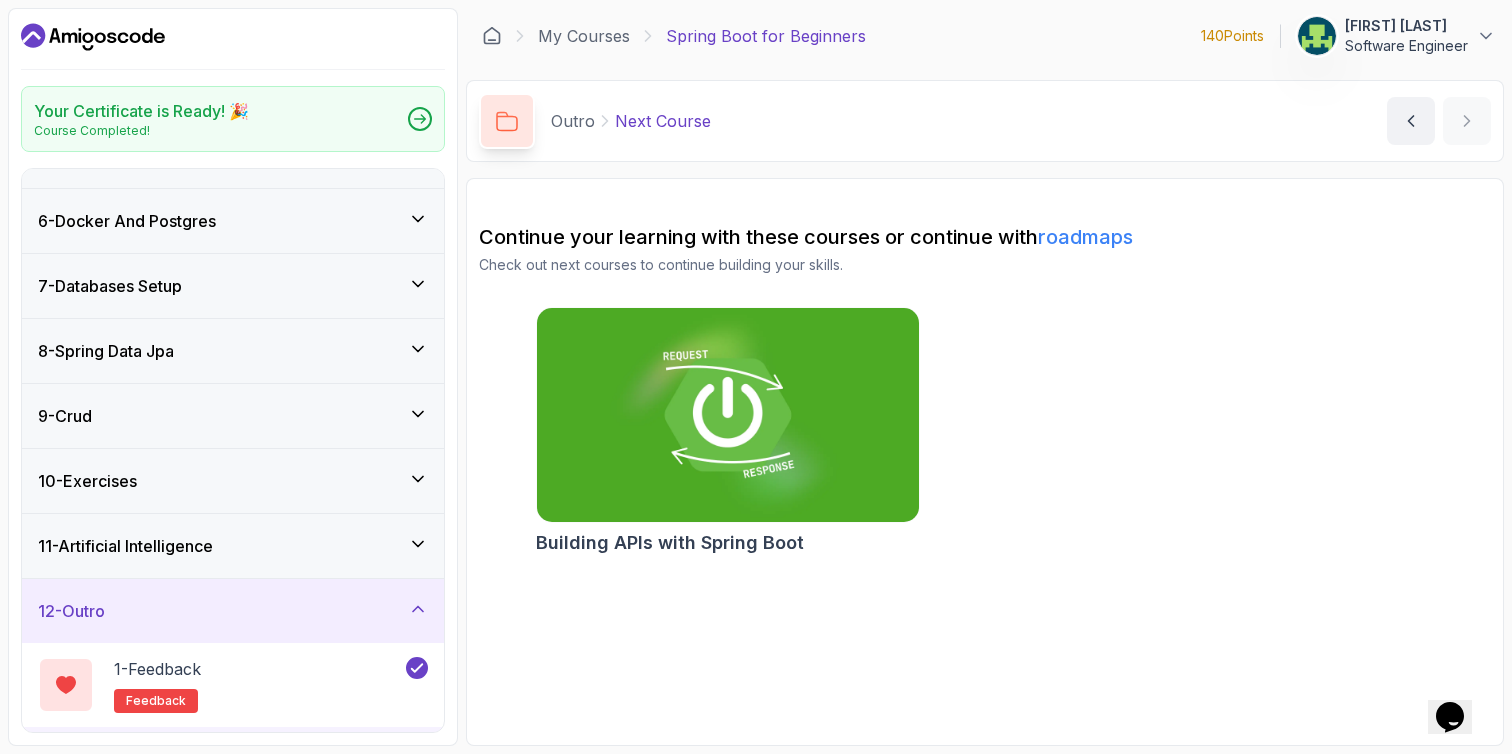 scroll, scrollTop: 362, scrollLeft: 0, axis: vertical 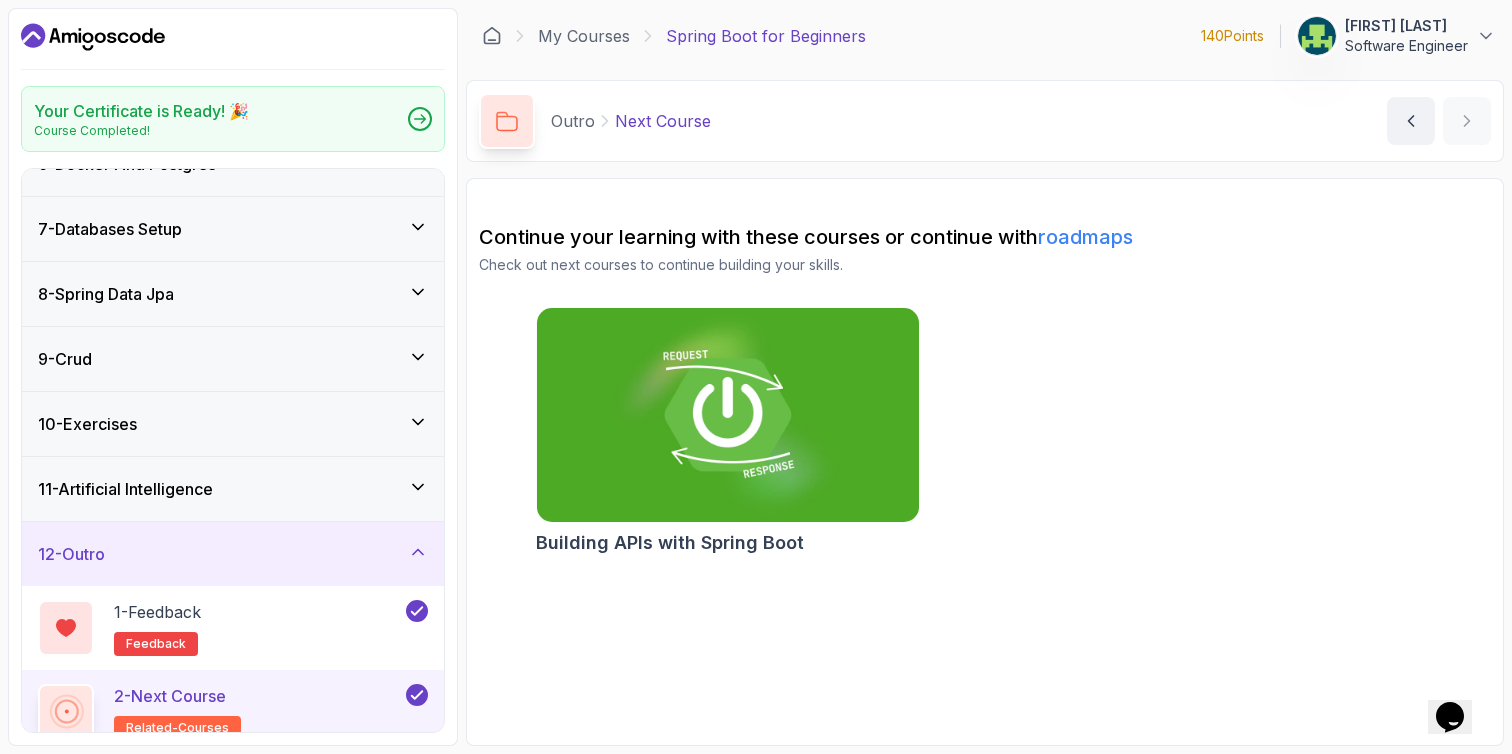 click on "11  -  Artificial Intelligence" at bounding box center (233, 489) 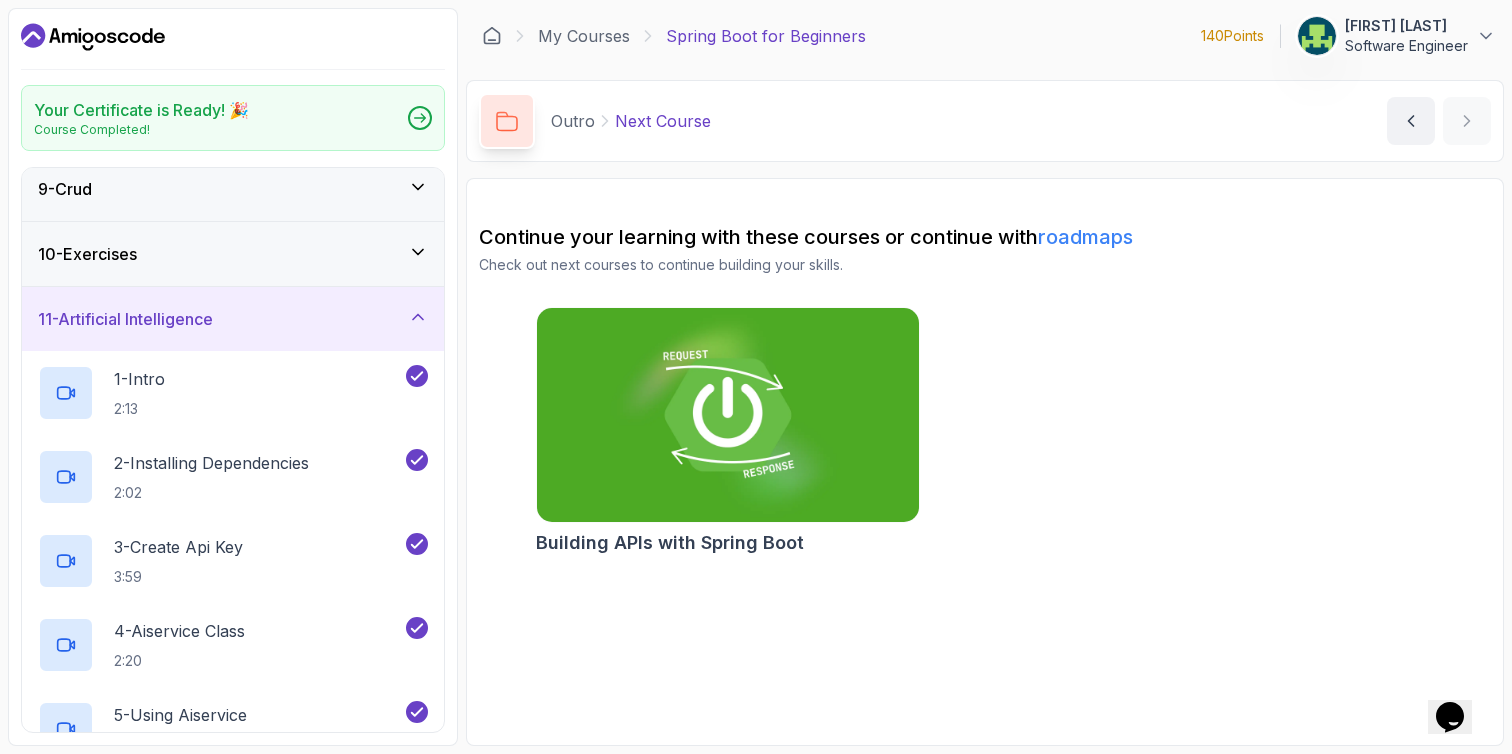 click on "11  -  Artificial Intelligence" at bounding box center [233, 319] 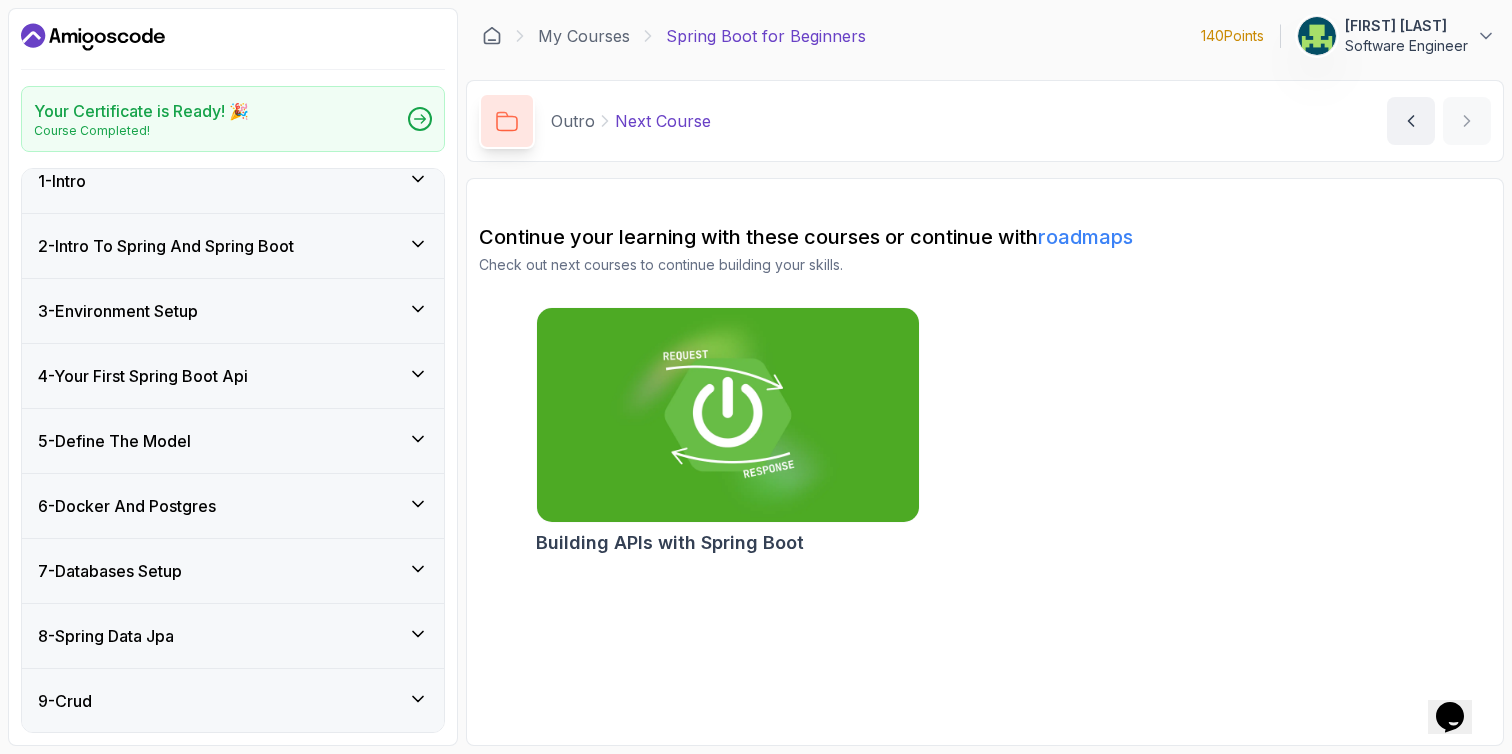 scroll, scrollTop: 0, scrollLeft: 0, axis: both 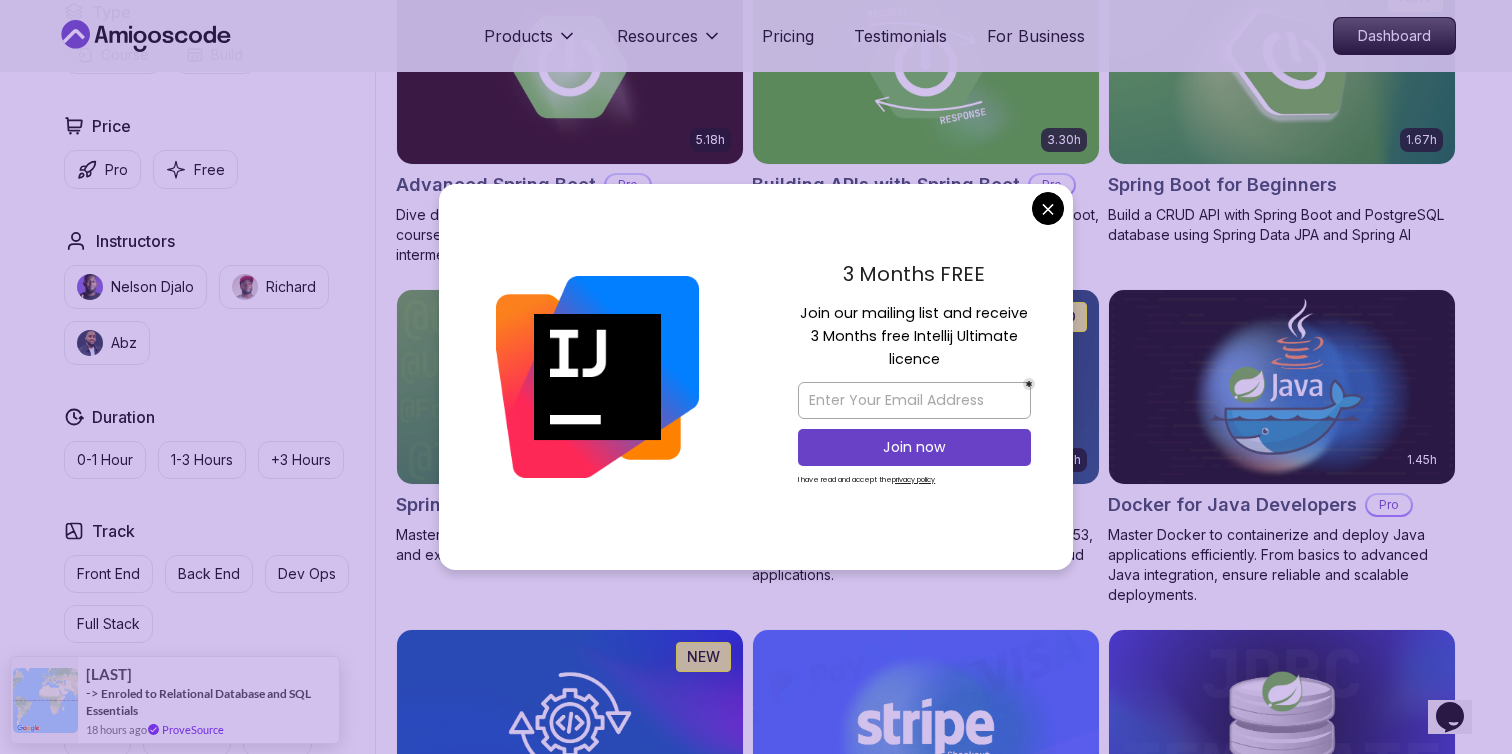 click on "Products Resources Pricing Testimonials For Business Dashboard Products Resources Pricing Testimonials For Business Dashboard spring-boot Spring Boot Courses for Building Scalable Java Applications Learn to build production-grade Java applications using Spring Boot. Includes REST APIs, database integration, testing, and deployment. Filters Filters Type Course Build Price Pro Free Instructors Nelson Djalo Richard Abz Duration 0-1 Hour 1-3 Hours +3 Hours Track Front End Back End Dev Ops Full Stack Level Junior Mid-level Senior 5.18h Advanced Spring Boot Pro Dive deep into Spring Boot with our advanced course, designed to take your skills from intermediate to expert level. 3.30h Building APIs with Spring Boot Pro Learn to build robust, scalable APIs with Spring Boot, mastering REST principles, JSON handling, and embedded server configuration. 1.67h NEW Spring Boot for Beginners Build a CRUD API with Spring Boot and PostgreSQL database using Spring Data JPA and Spring AI 6.65h NEW Spring Data JPA Pro 2.73h Pro" at bounding box center (756, 1002) 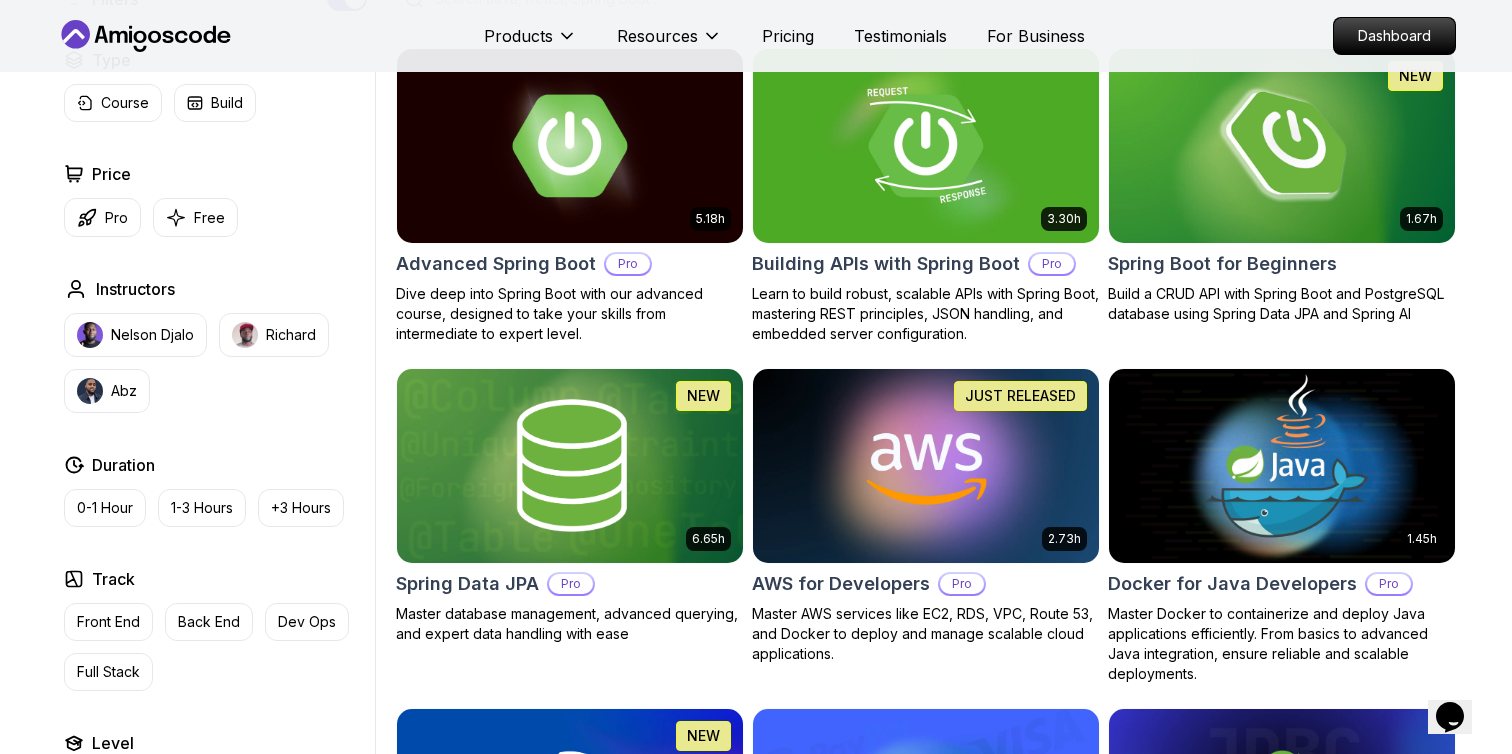 scroll, scrollTop: 551, scrollLeft: 0, axis: vertical 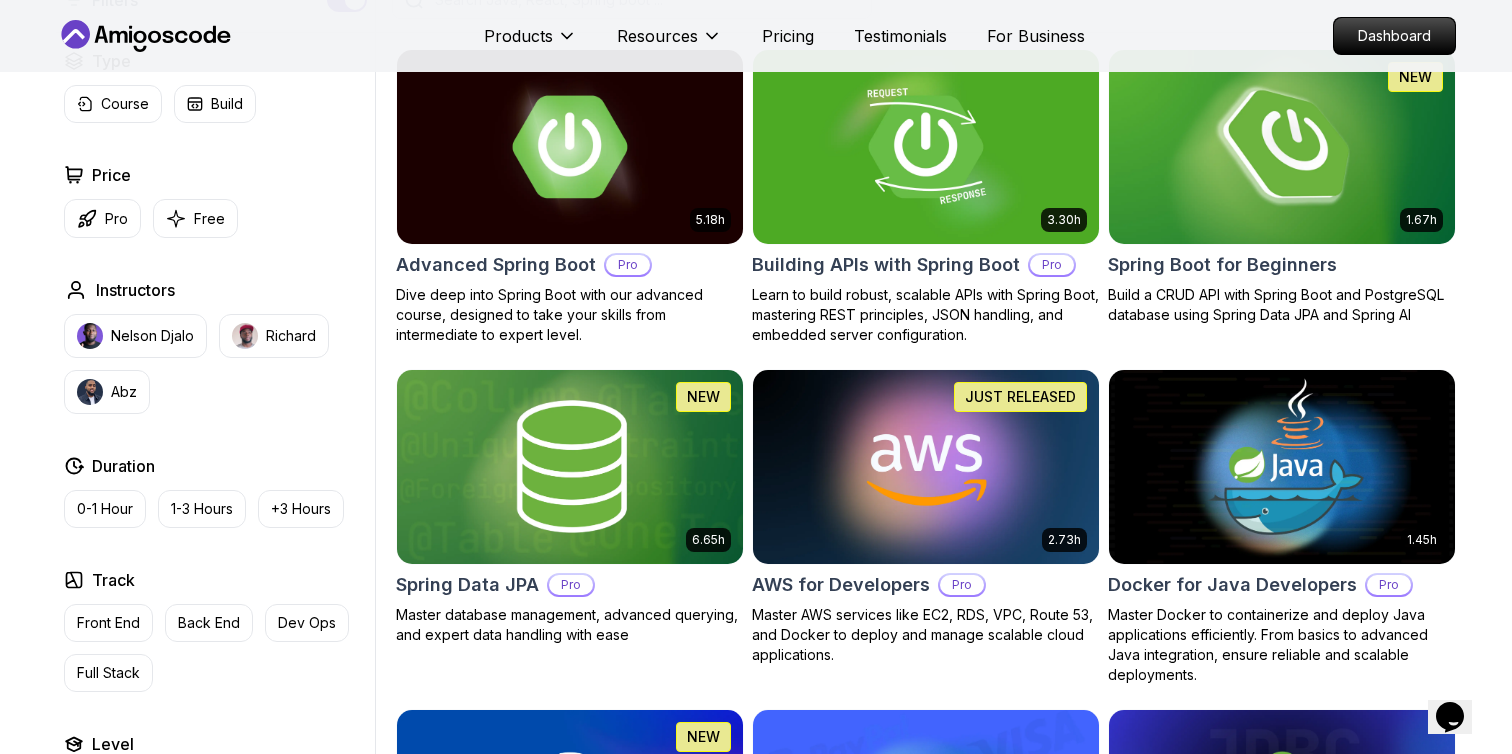 click on "Build a CRUD API with Spring Boot and PostgreSQL database using Spring Data JPA and Spring AI" at bounding box center [1282, 305] 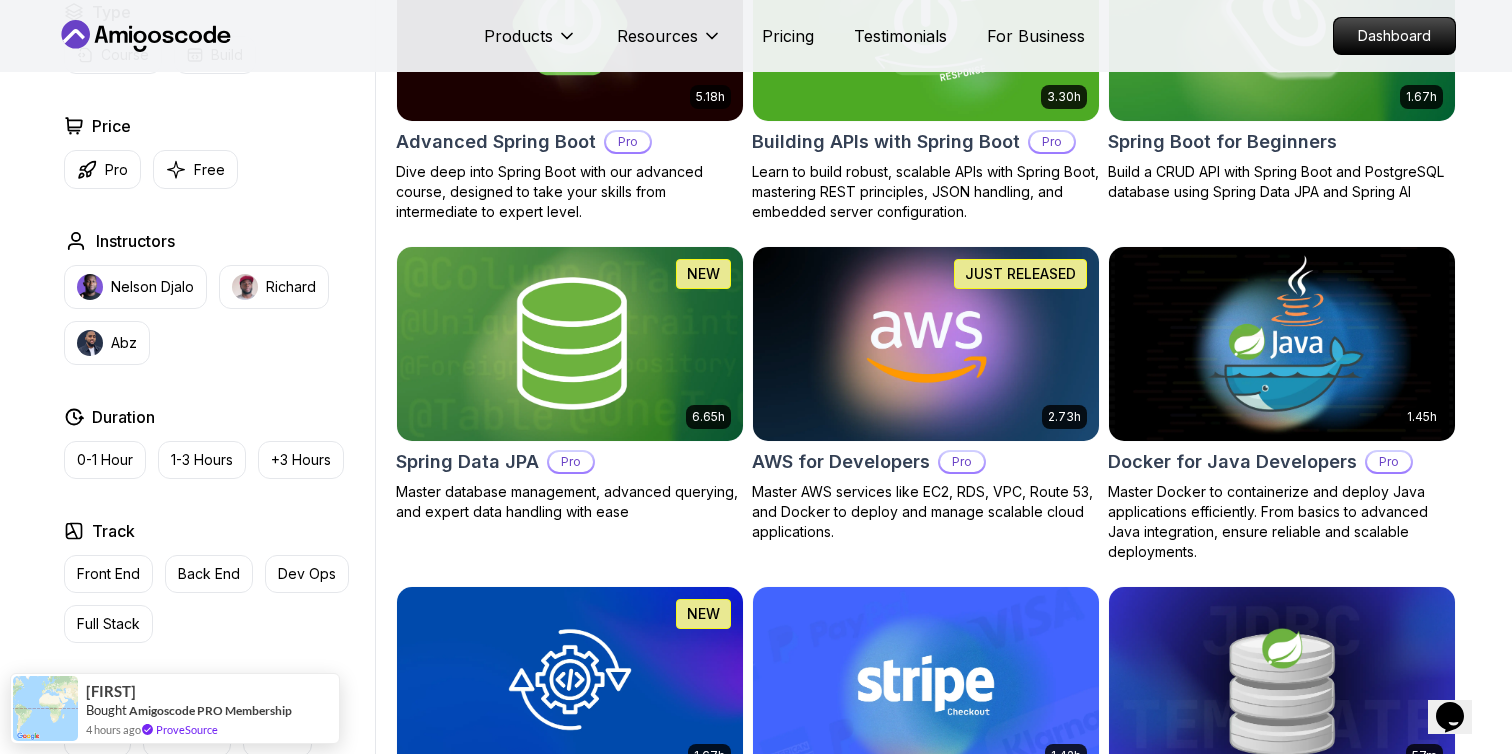 scroll, scrollTop: 246, scrollLeft: 0, axis: vertical 